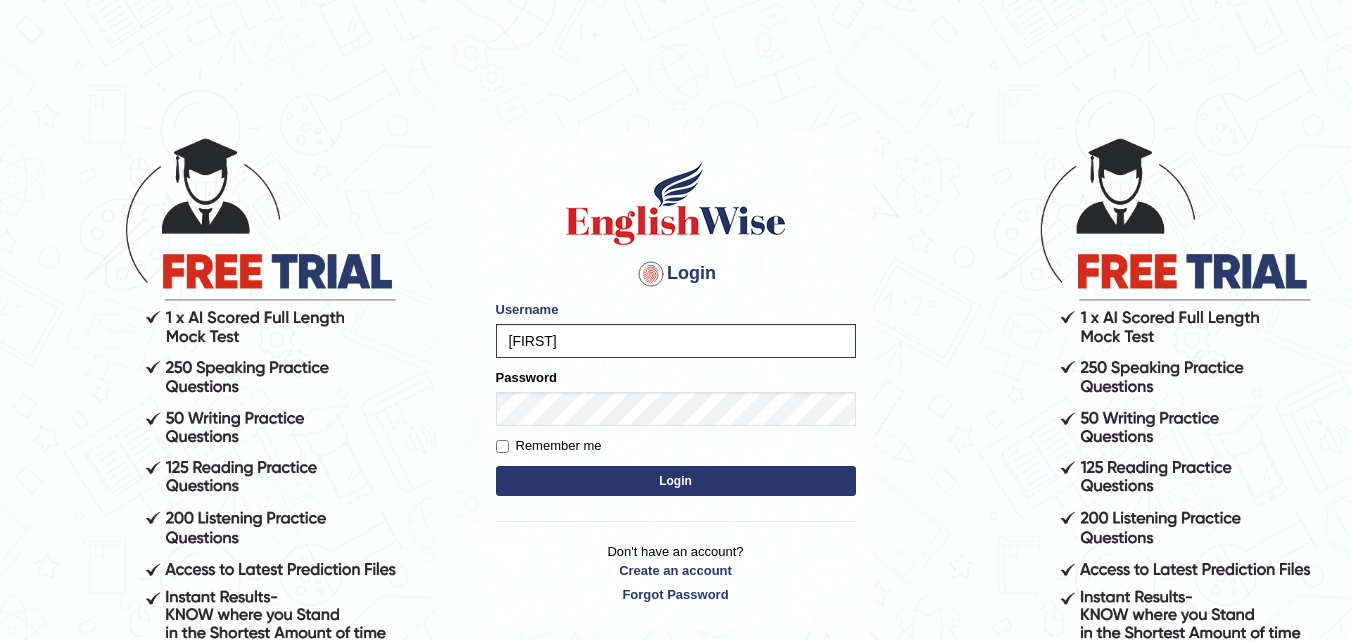 scroll, scrollTop: 0, scrollLeft: 0, axis: both 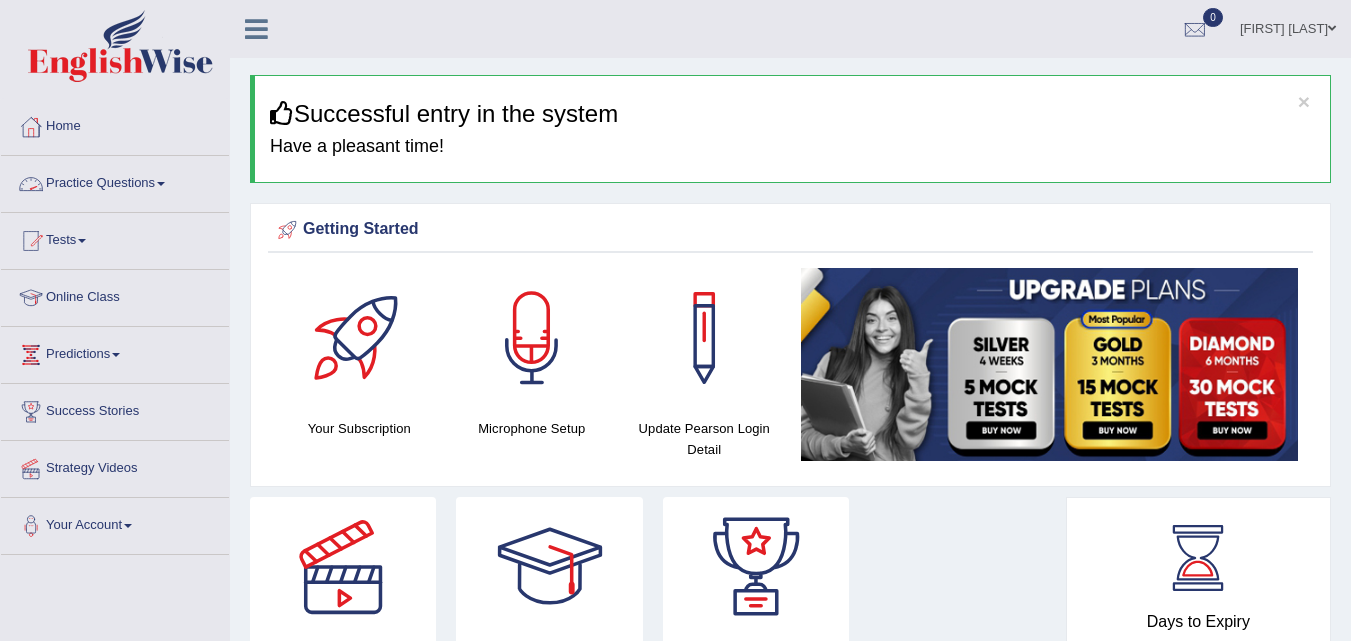 click on "Practice Questions" at bounding box center (115, 181) 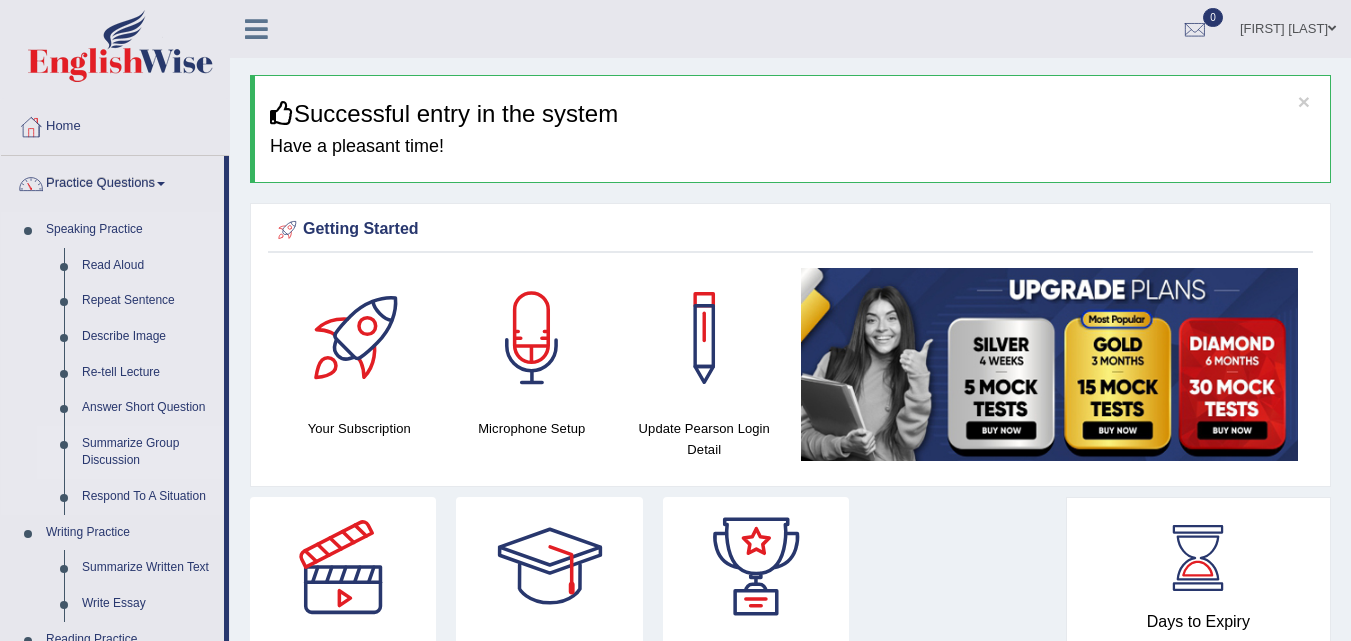 scroll, scrollTop: 0, scrollLeft: 0, axis: both 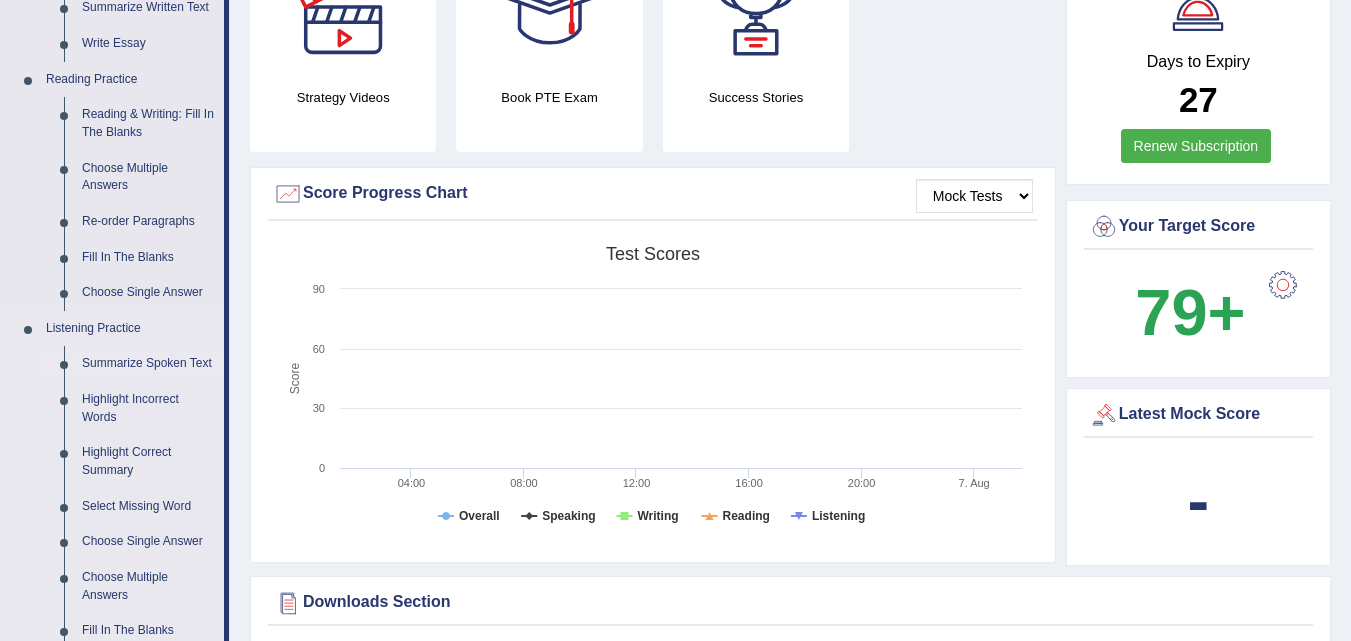 click on "Summarize Spoken Text" at bounding box center [148, 364] 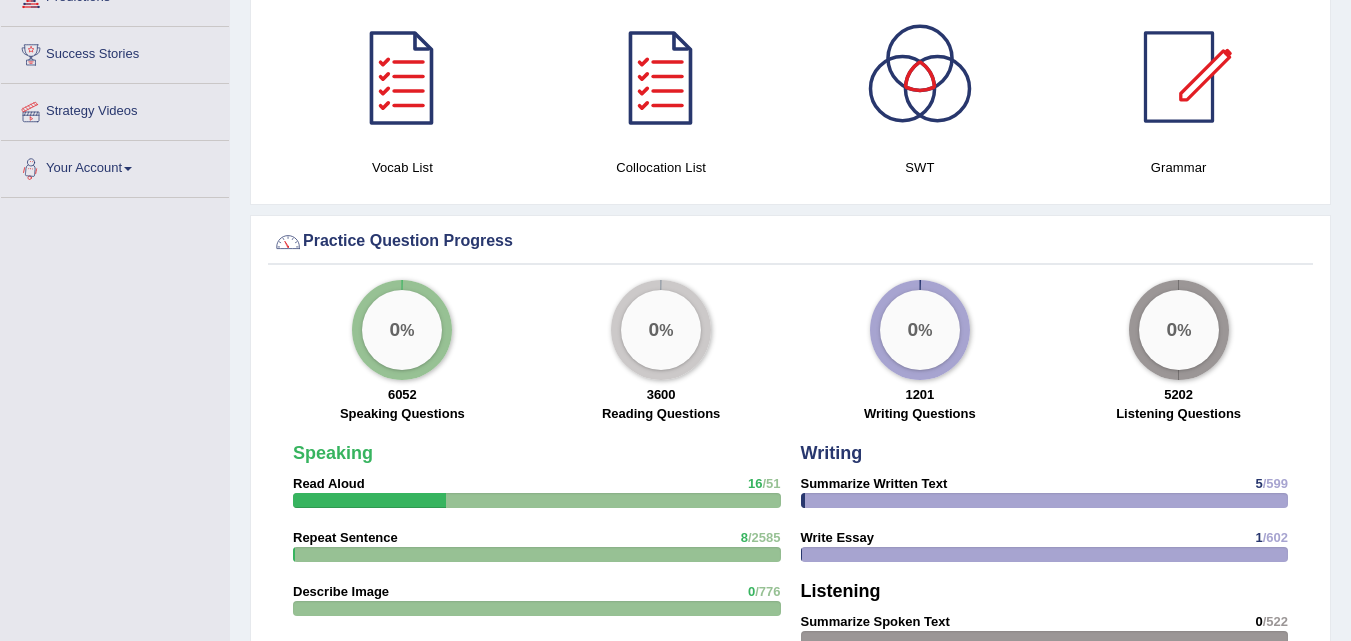 scroll, scrollTop: 1425, scrollLeft: 0, axis: vertical 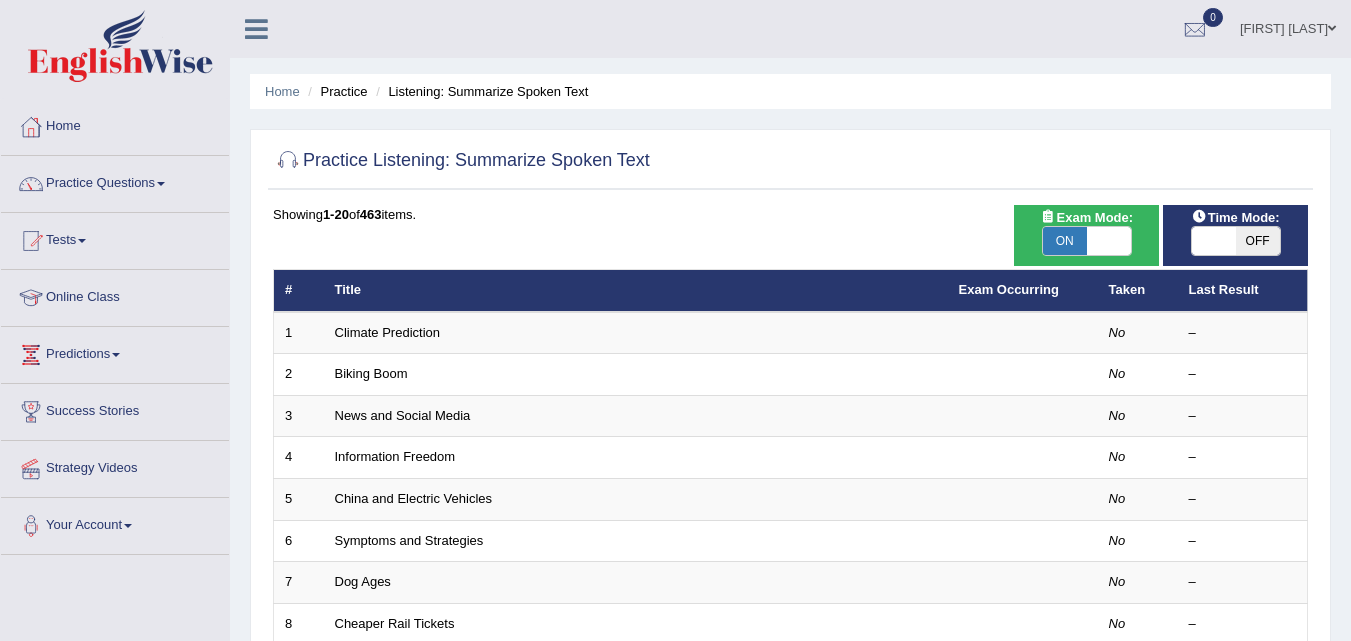 click on "OFF" at bounding box center [1258, 241] 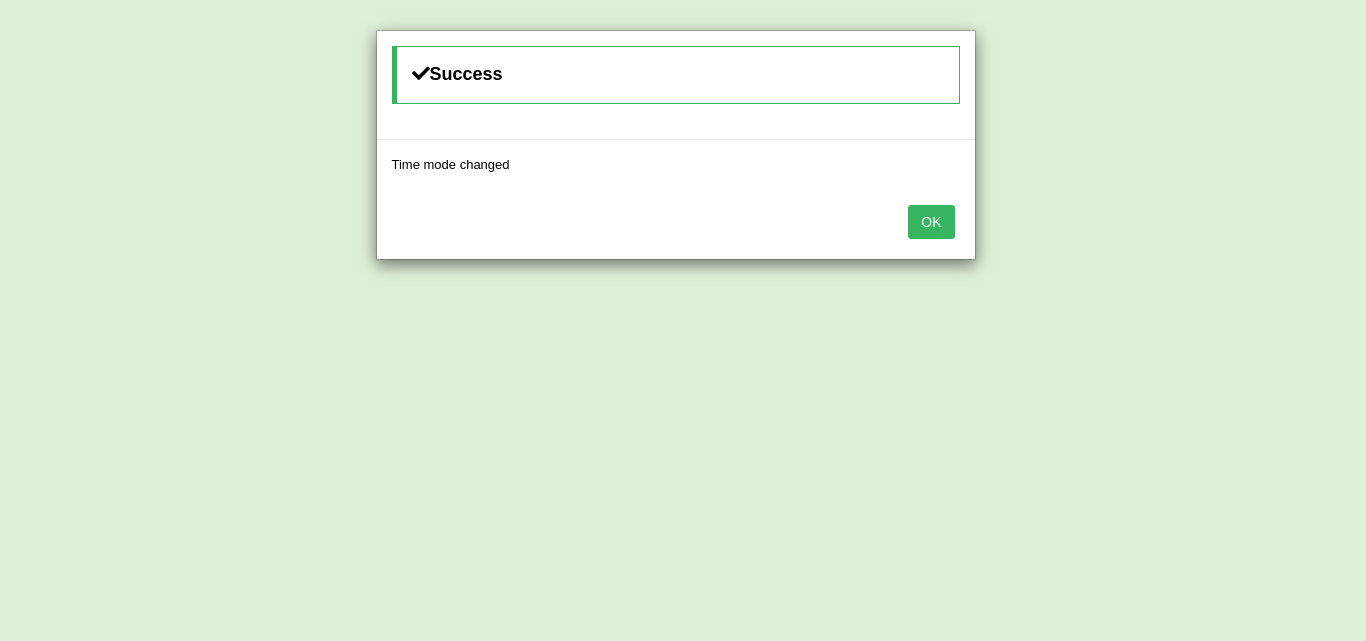 click on "OK" at bounding box center (931, 222) 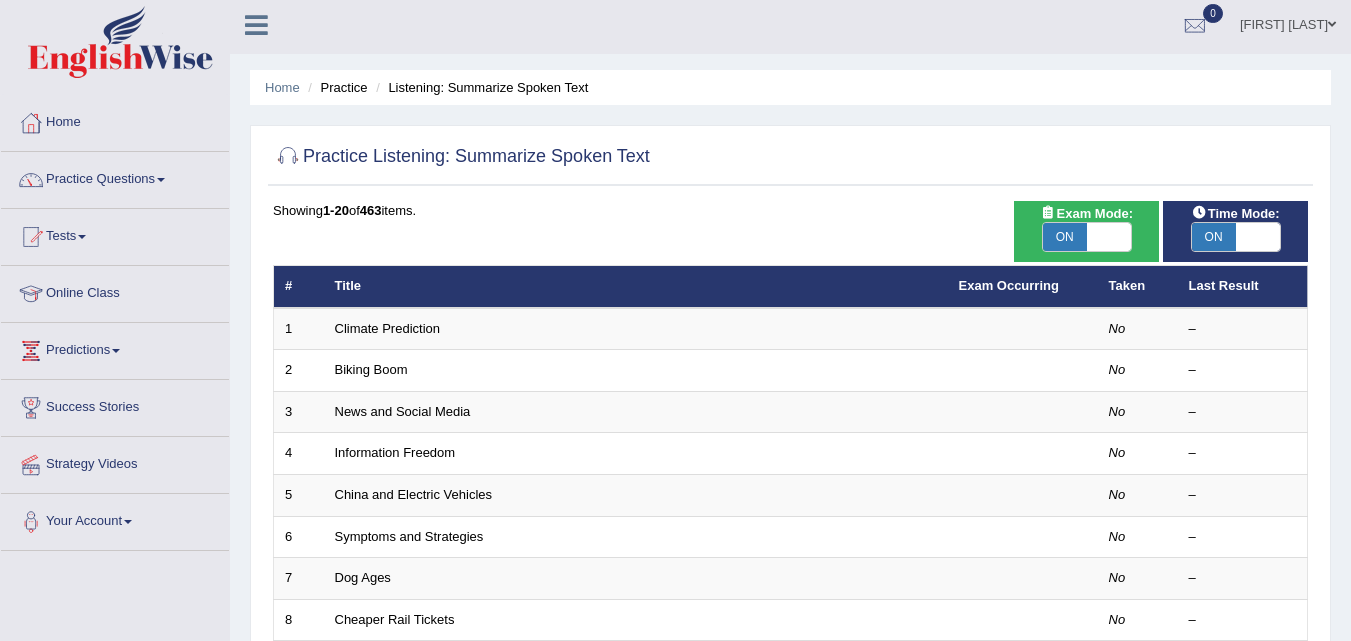 scroll, scrollTop: 0, scrollLeft: 0, axis: both 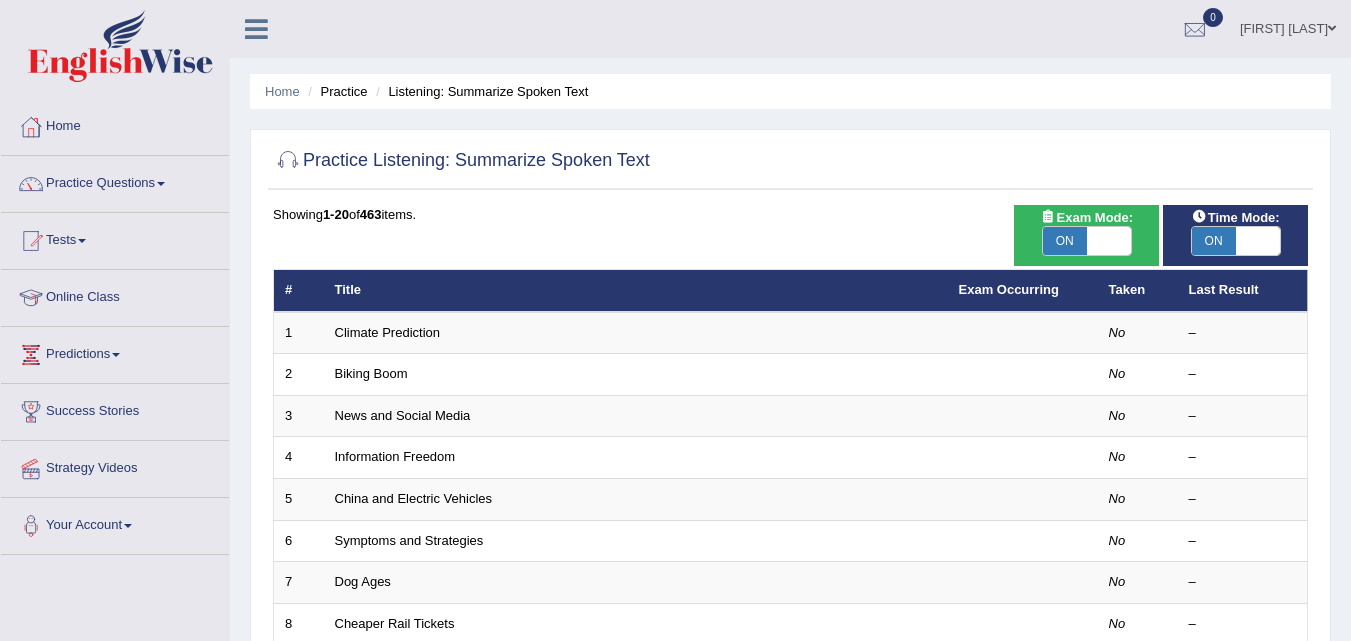 click on "Home
Practice
Listening: Summarize Spoken Text" at bounding box center [790, 91] 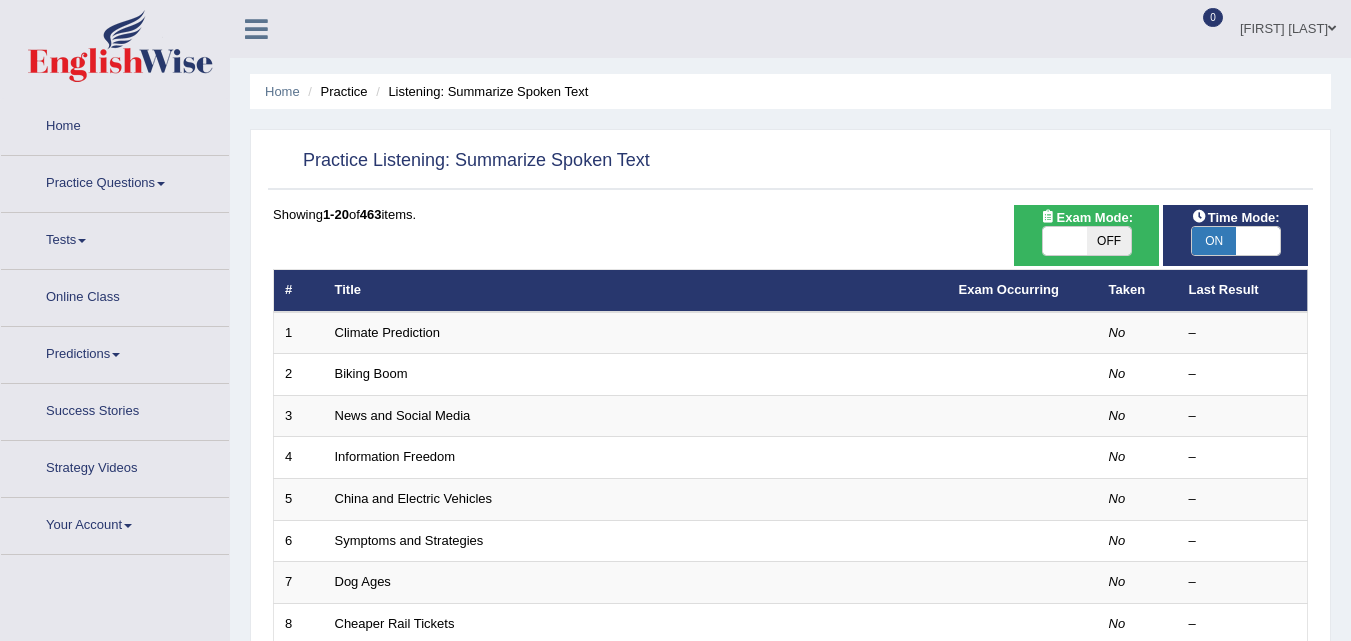 scroll, scrollTop: 0, scrollLeft: 0, axis: both 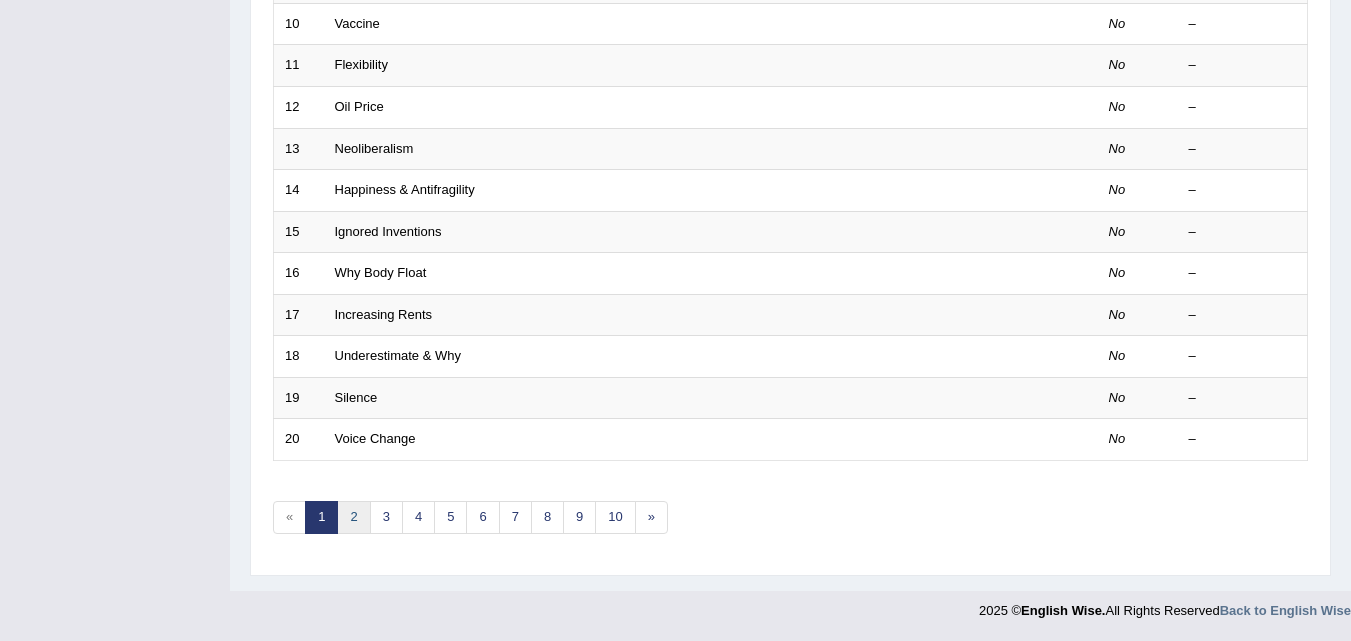 click on "2" at bounding box center (353, 517) 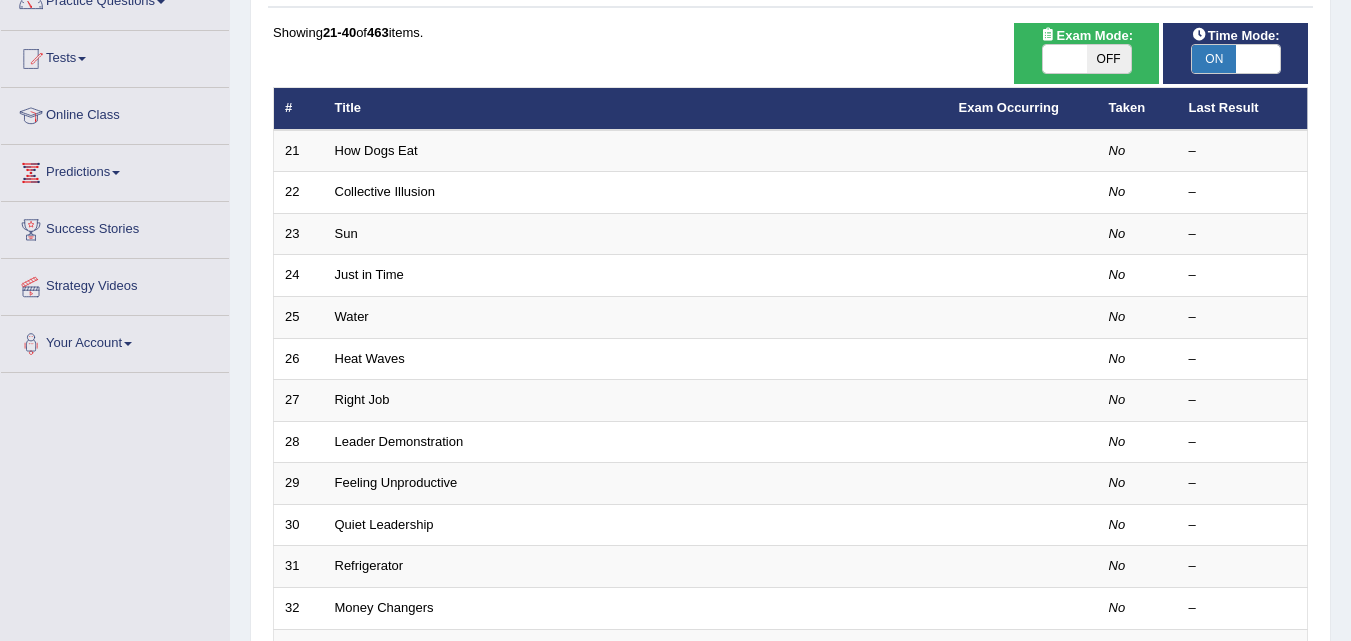 scroll, scrollTop: 0, scrollLeft: 0, axis: both 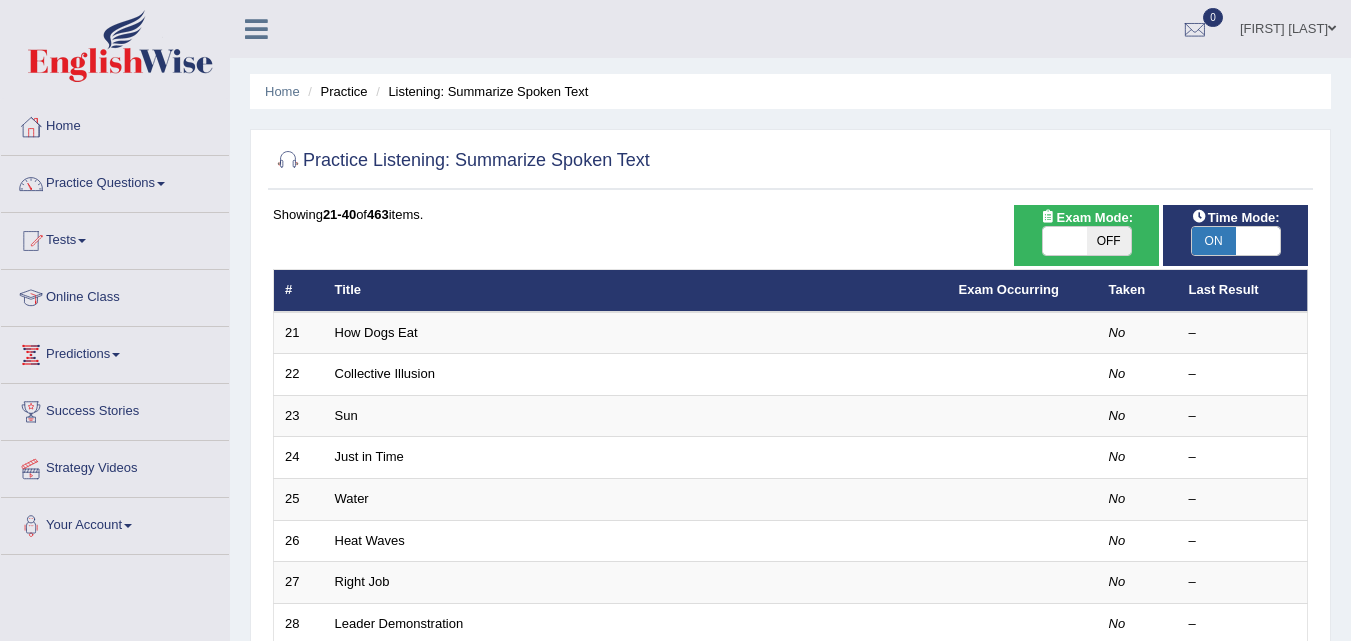 click on "Toggle navigation
Home
Practice Questions   Speaking Practice Read Aloud
Repeat Sentence
Describe Image
Re-tell Lecture
Answer Short Question
Summarize Group Discussion
Respond To A Situation
Writing Practice  Summarize Written Text
Write Essay
Reading Practice  Reading & Writing: Fill In The Blanks
Choose Multiple Answers
Re-order Paragraphs
Fill In The Blanks
Choose Single Answer
Listening Practice  Summarize Spoken Text
Highlight Incorrect Words
Highlight Correct Summary
Select Missing Word
Choose Single Answer
Choose Multiple Answers
Fill In The Blanks
Write From Dictation
Pronunciation
Tests
Take Mock Test" at bounding box center [675, 320] 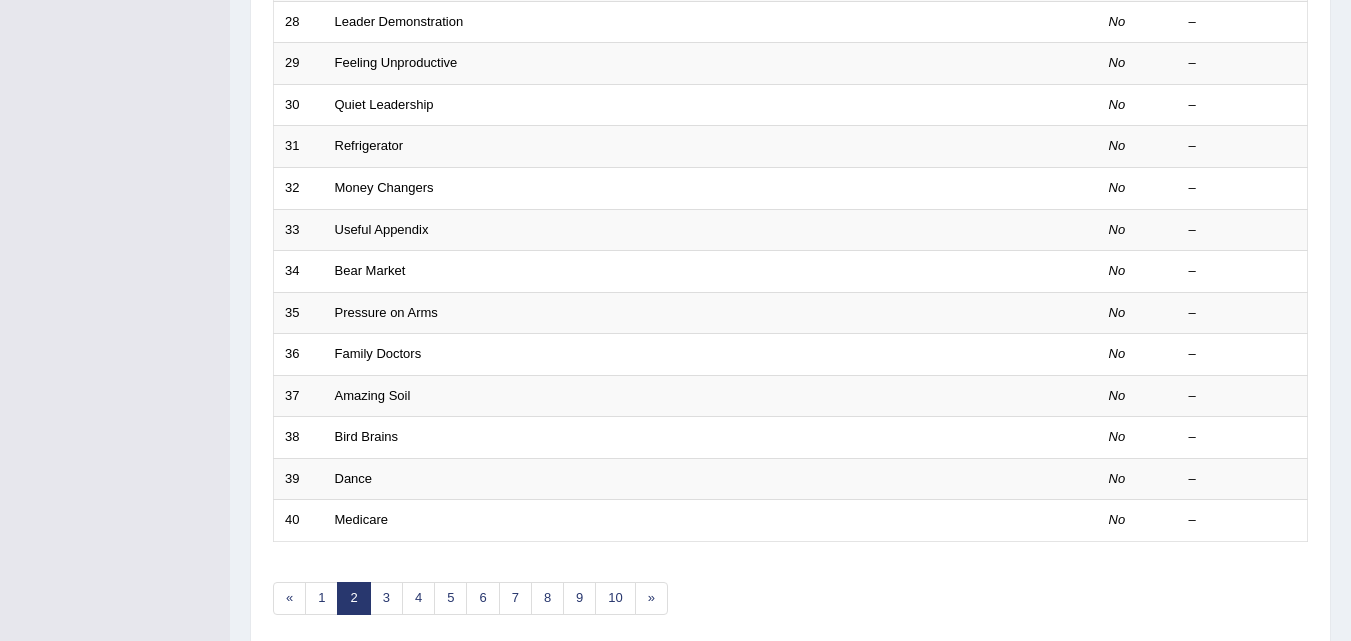 scroll, scrollTop: 606, scrollLeft: 0, axis: vertical 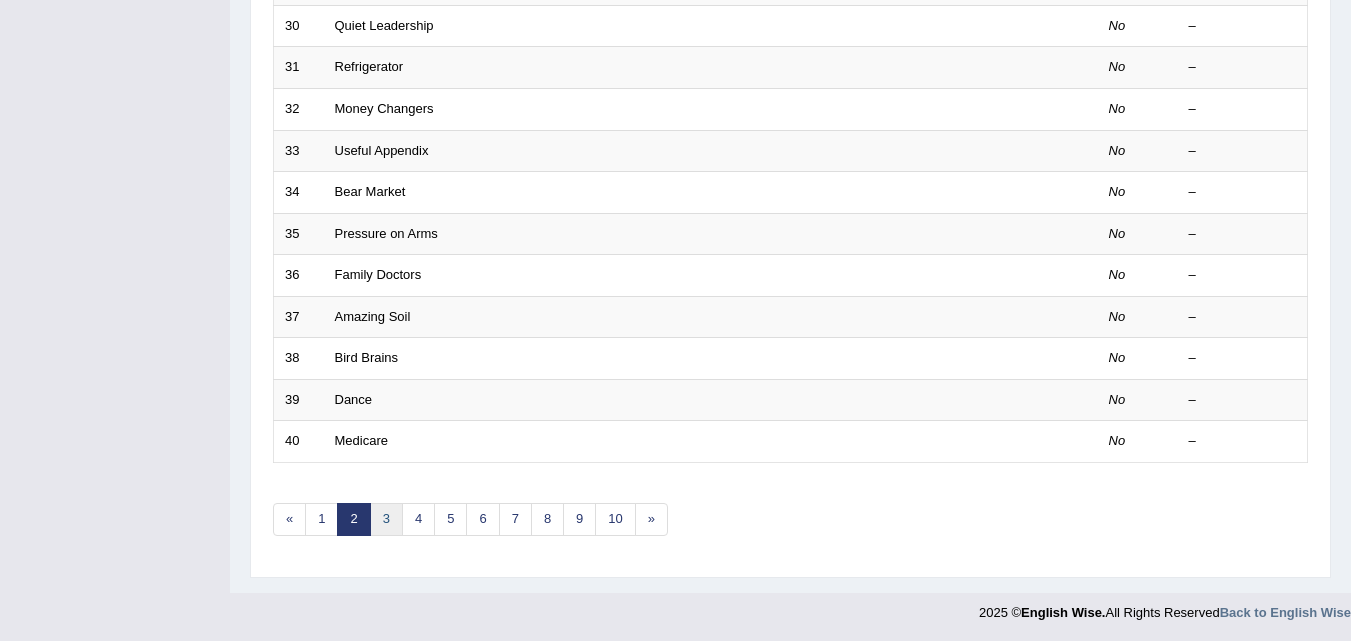click on "3" at bounding box center (386, 519) 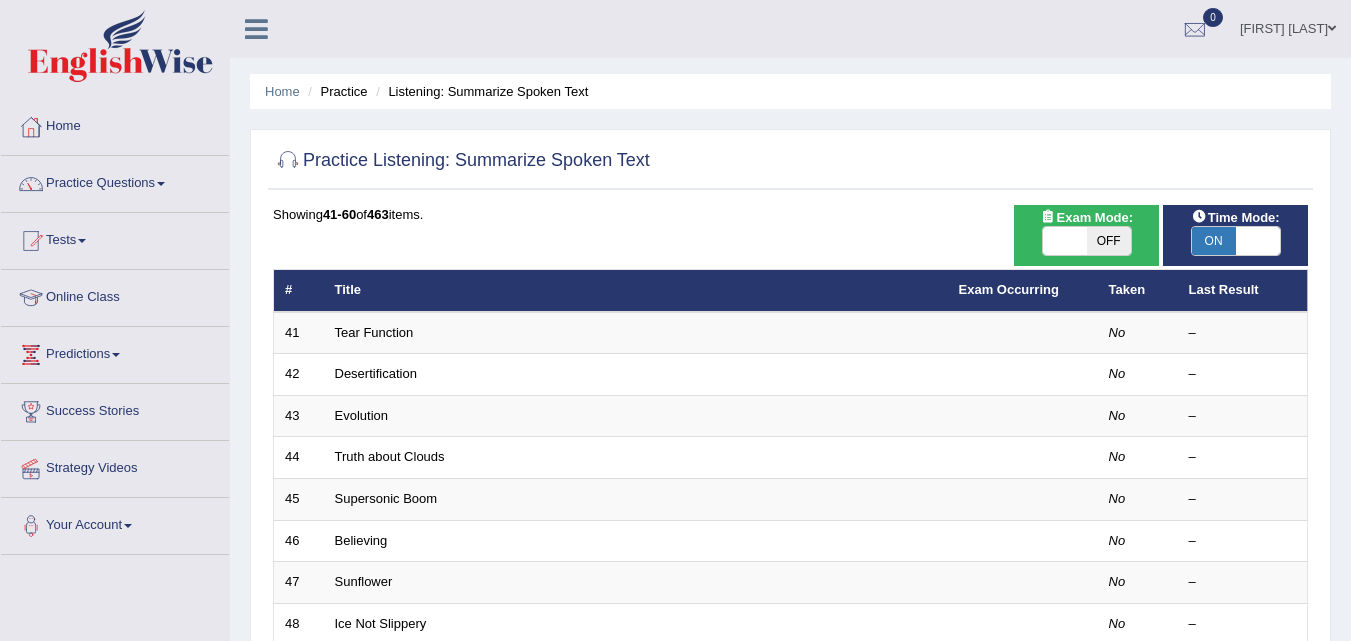 scroll, scrollTop: 0, scrollLeft: 0, axis: both 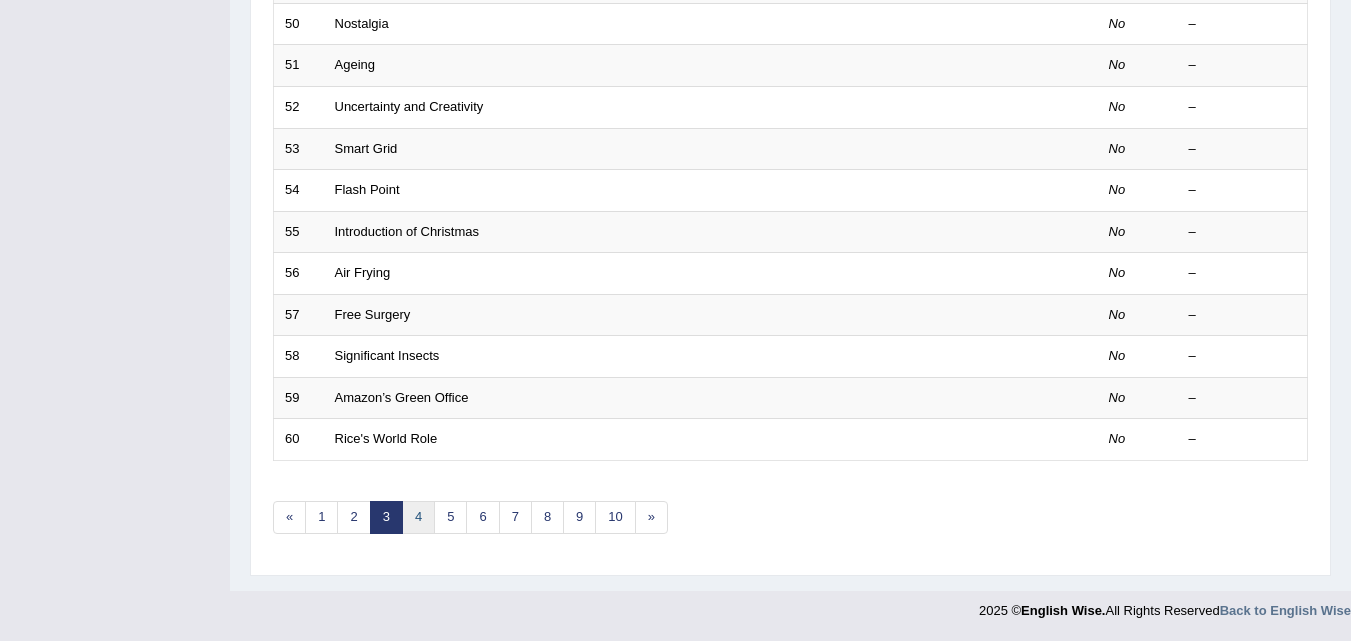 click on "4" at bounding box center [418, 517] 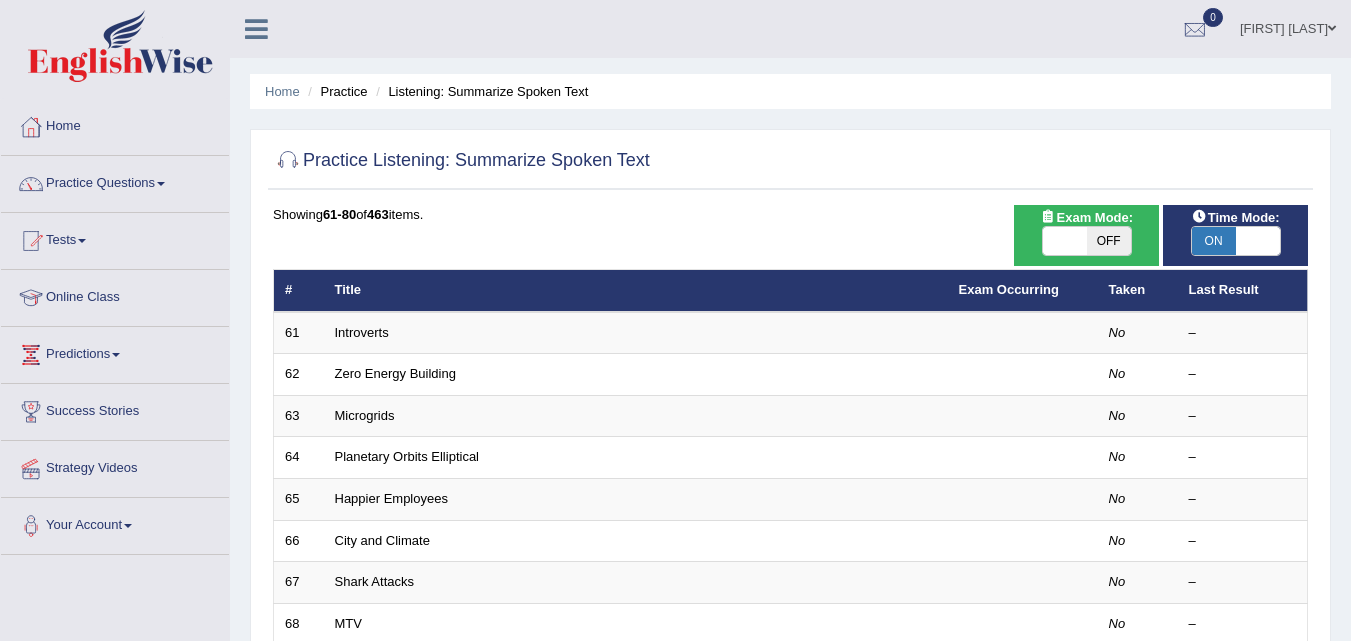 scroll, scrollTop: 0, scrollLeft: 0, axis: both 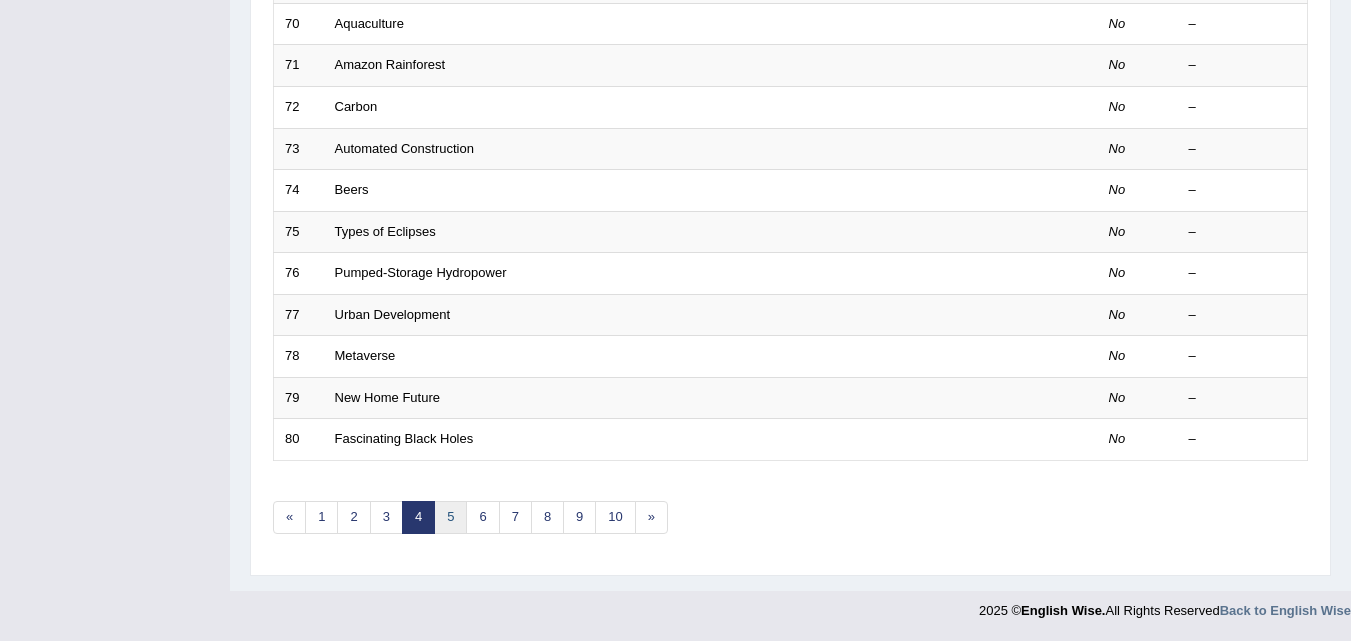 click on "5" at bounding box center (450, 517) 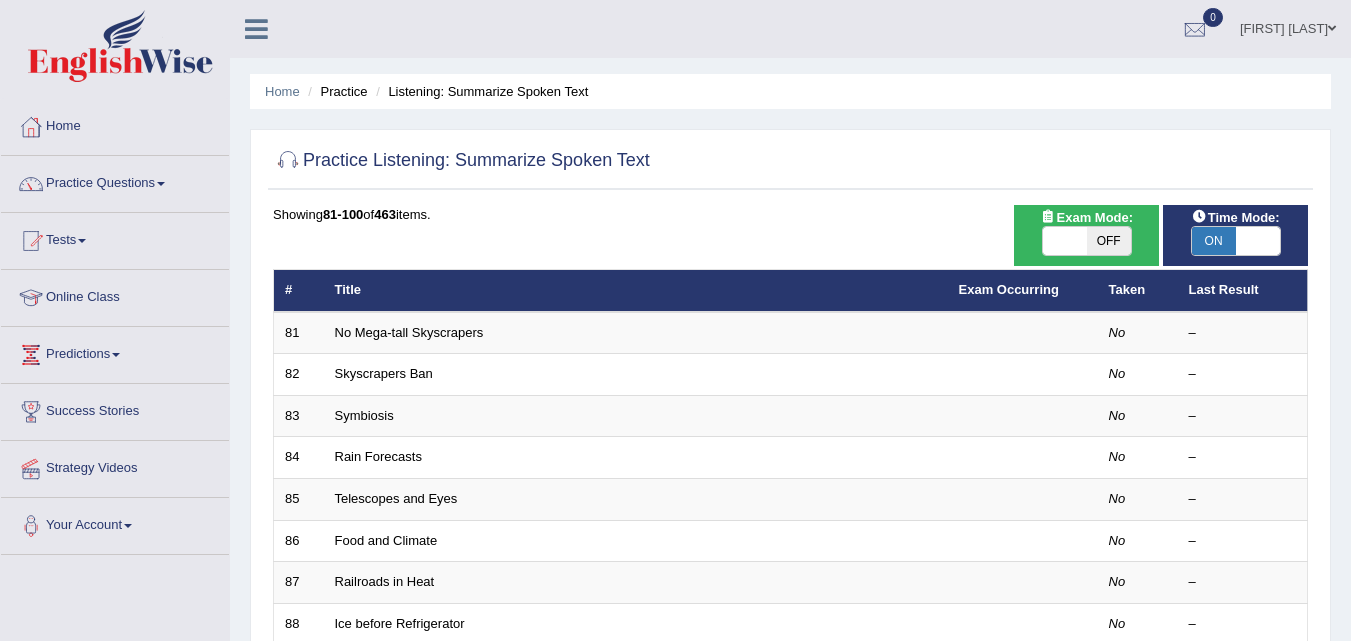 scroll, scrollTop: 0, scrollLeft: 0, axis: both 